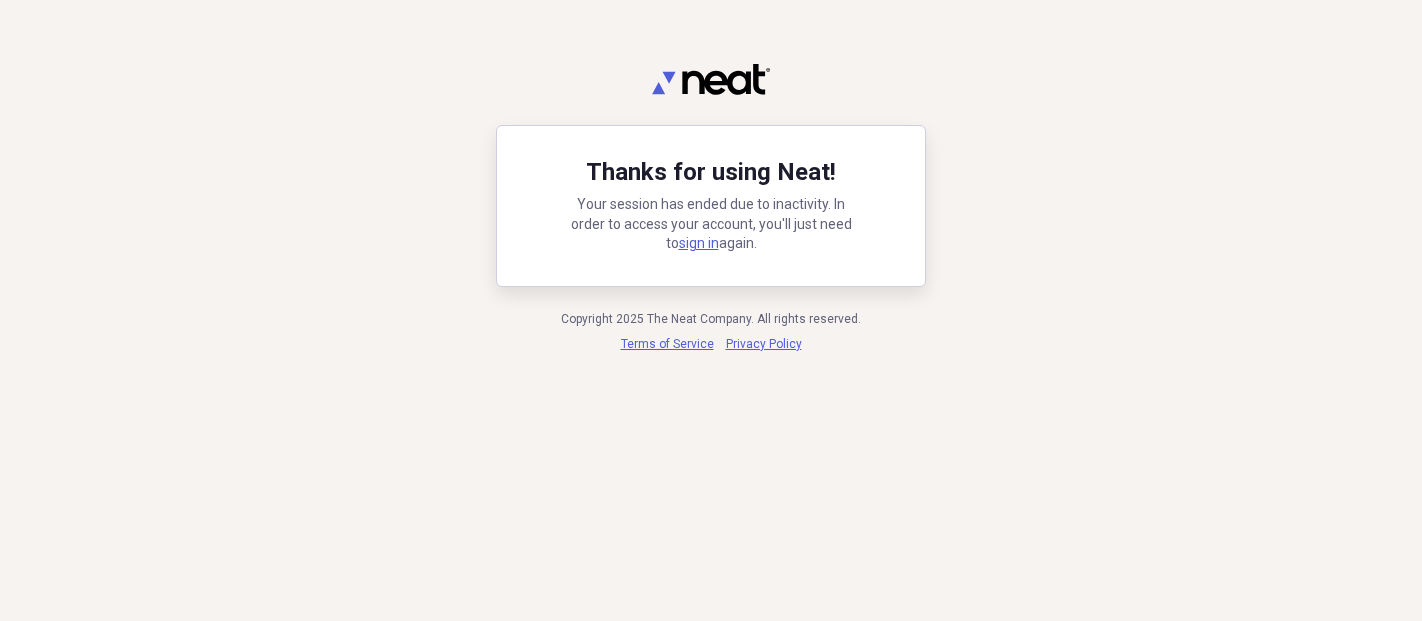 scroll, scrollTop: 0, scrollLeft: 0, axis: both 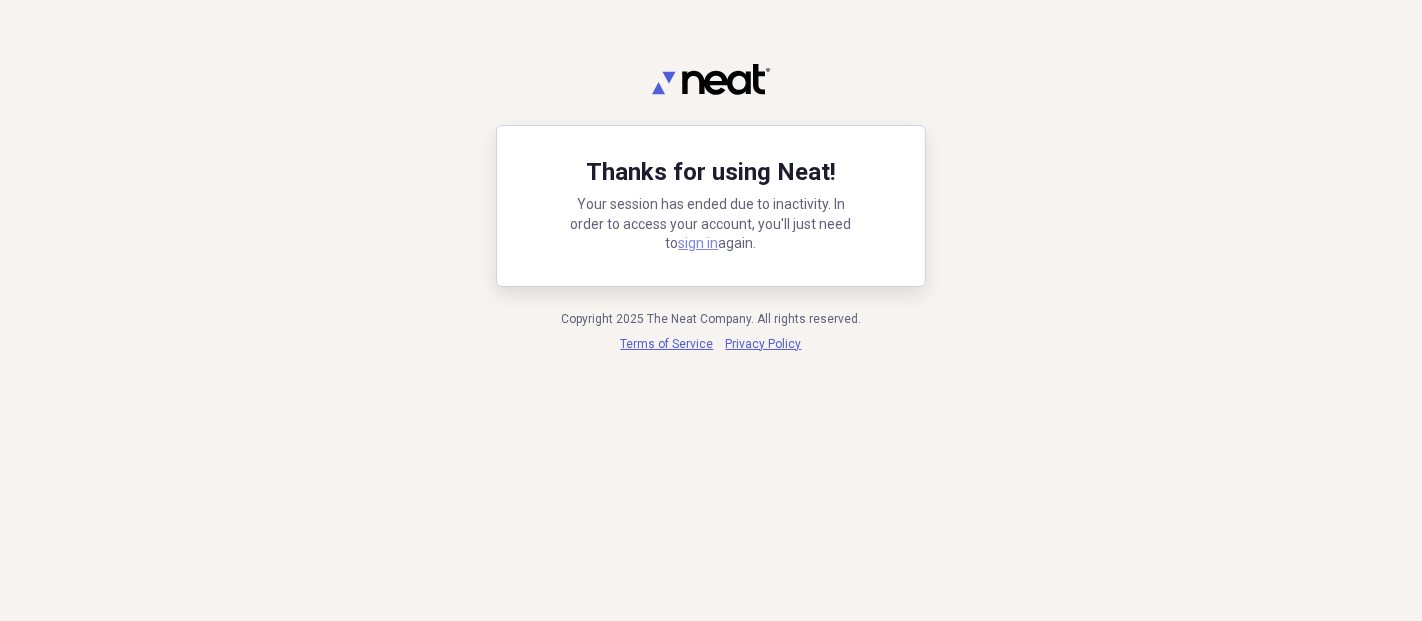 click on "sign in" at bounding box center [699, 243] 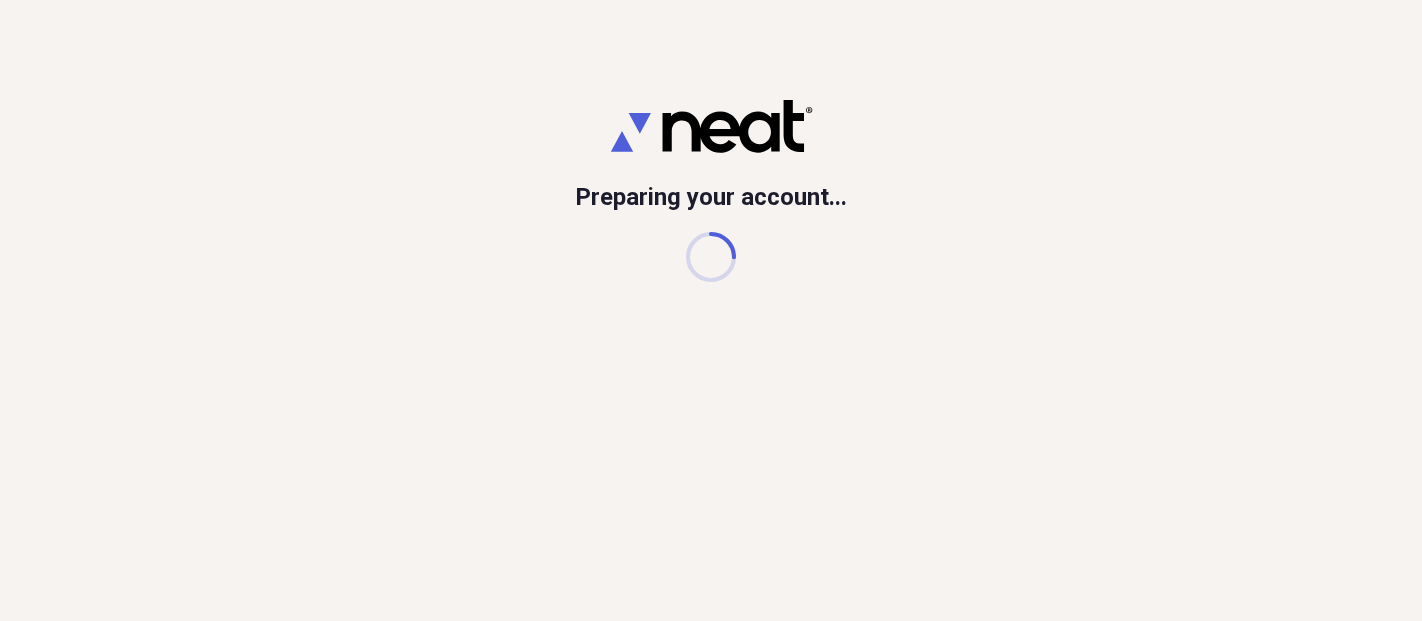 scroll, scrollTop: 0, scrollLeft: 0, axis: both 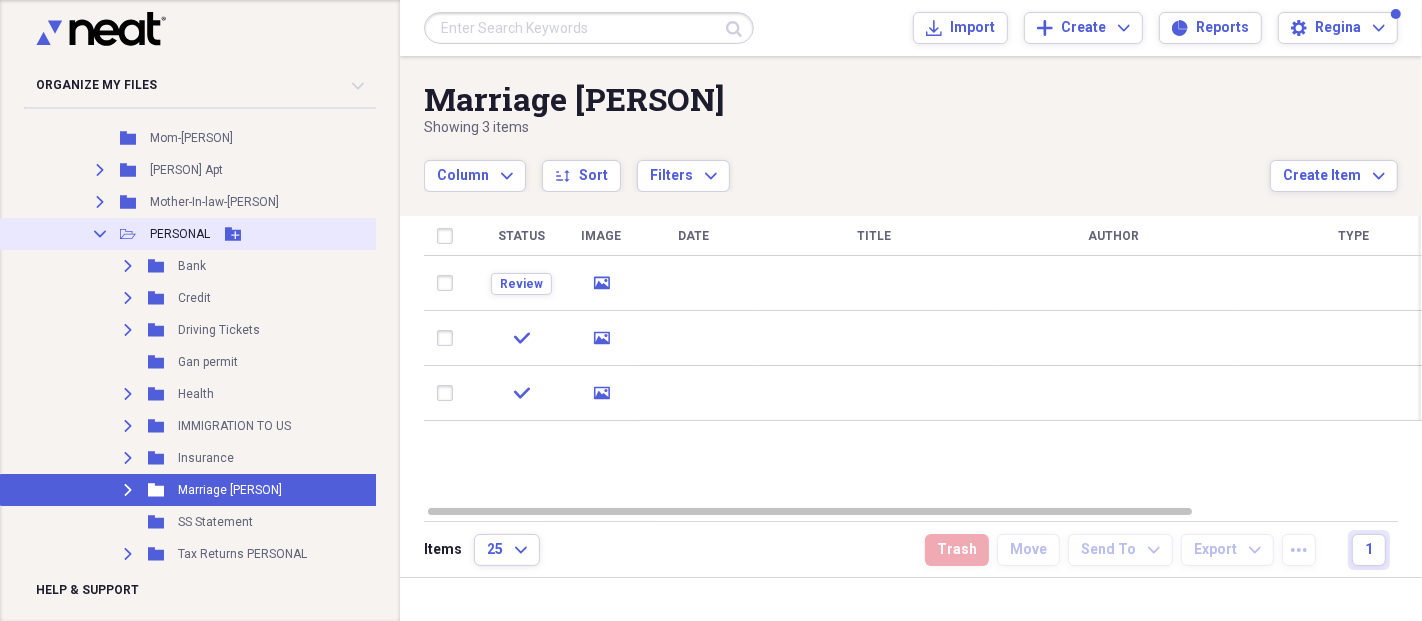 click on "Collapse" 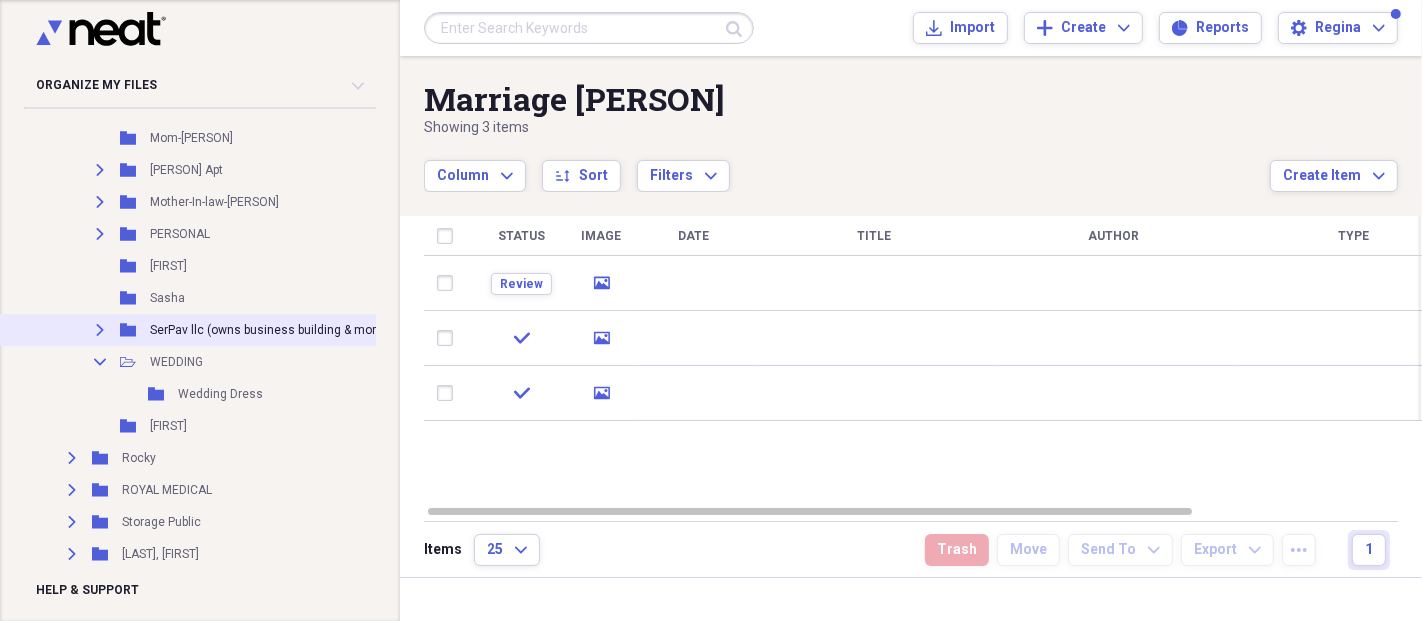 click 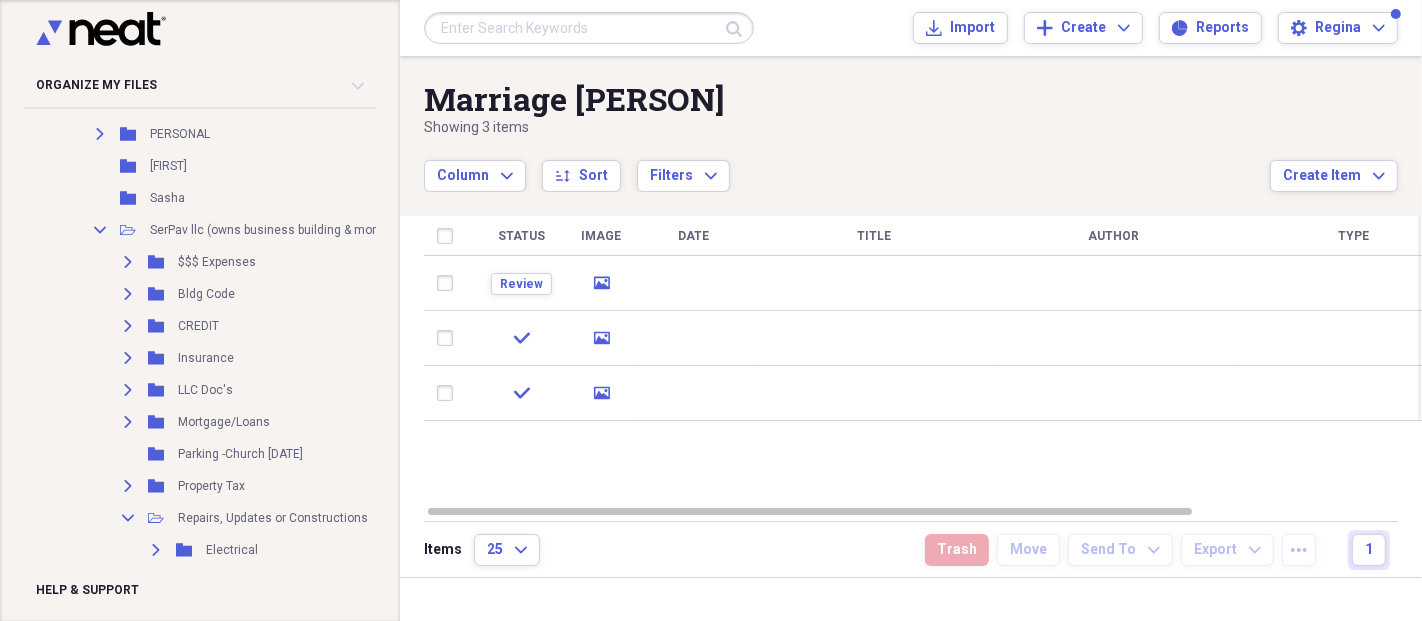 scroll, scrollTop: 2657, scrollLeft: 0, axis: vertical 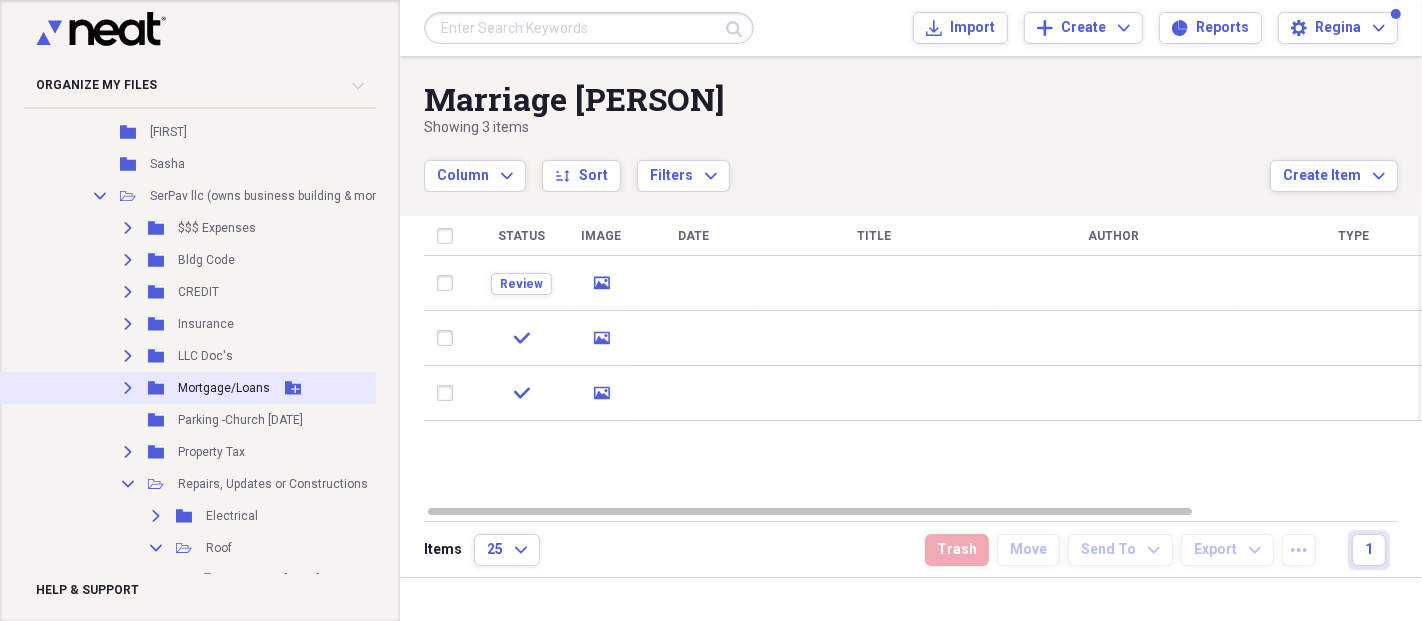 click 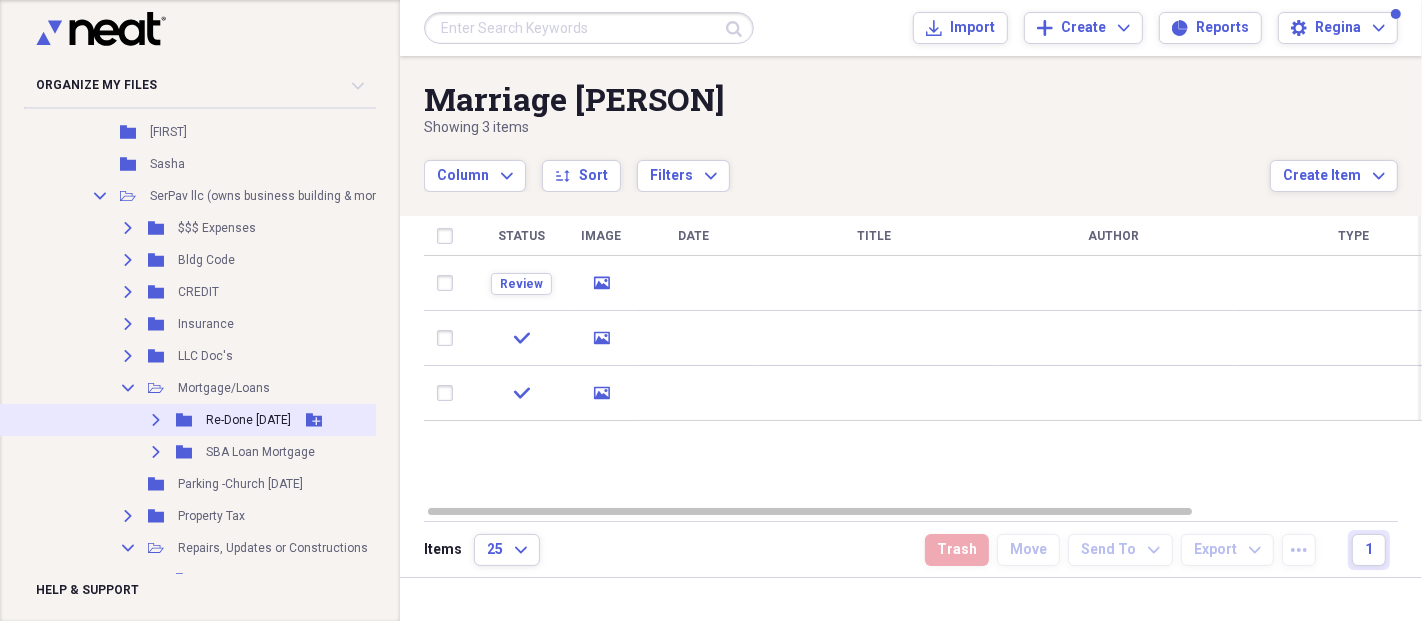 click on "Expand" at bounding box center [156, 420] 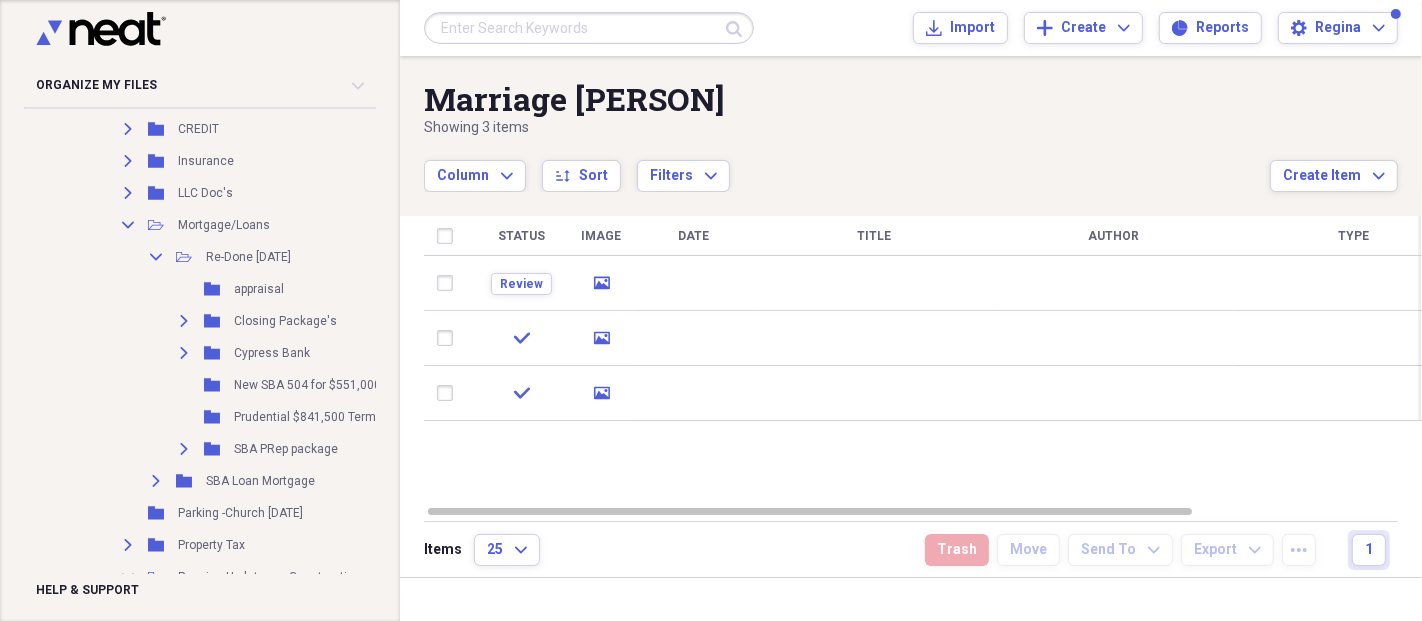 scroll, scrollTop: 2824, scrollLeft: 0, axis: vertical 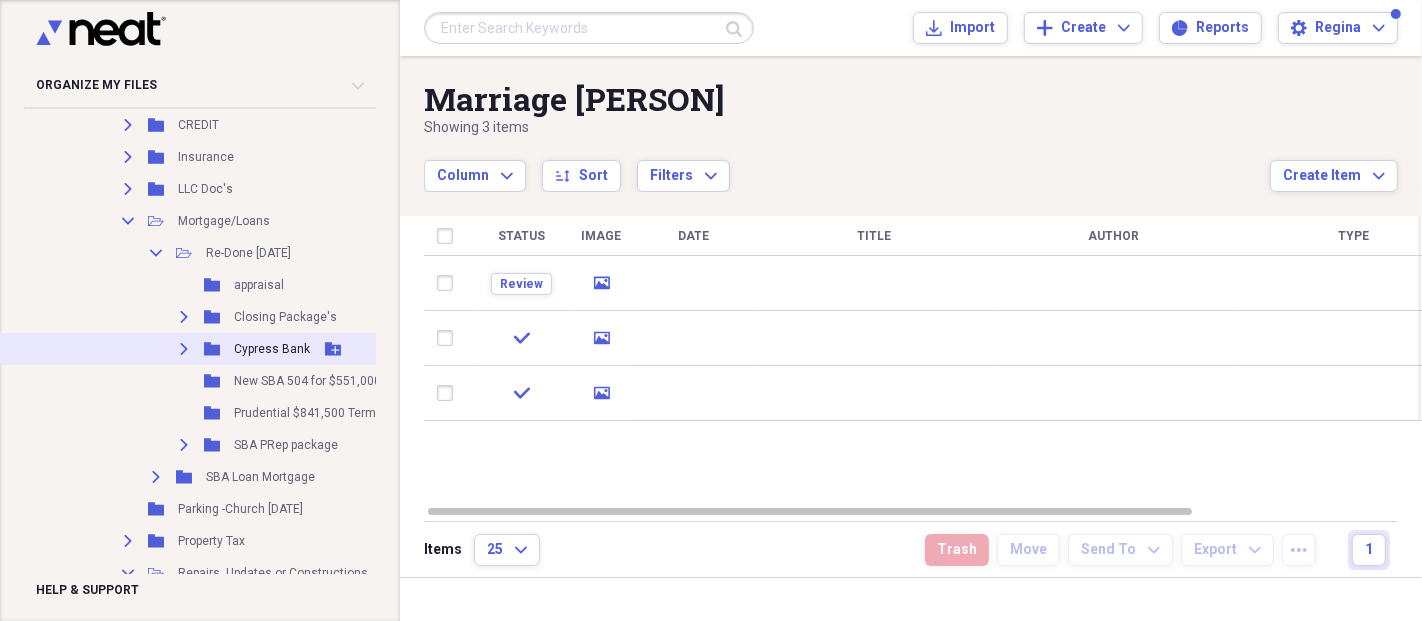 click on "Expand" 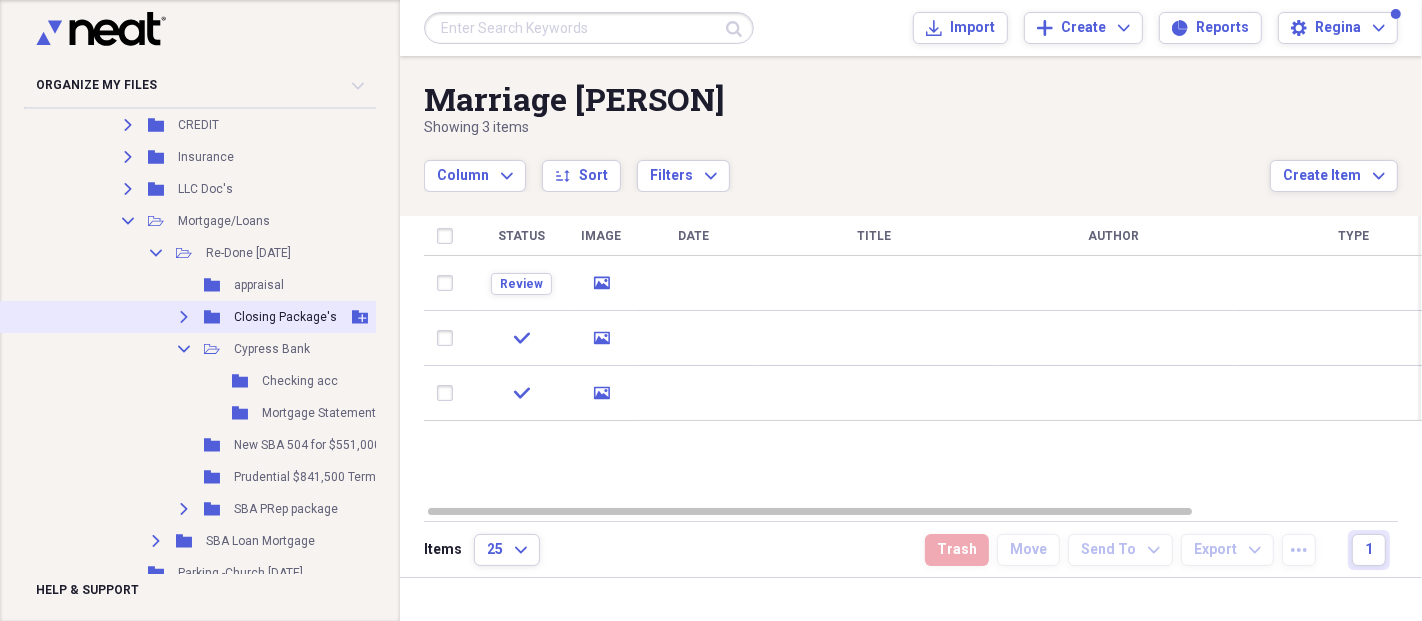 click on "Expand" 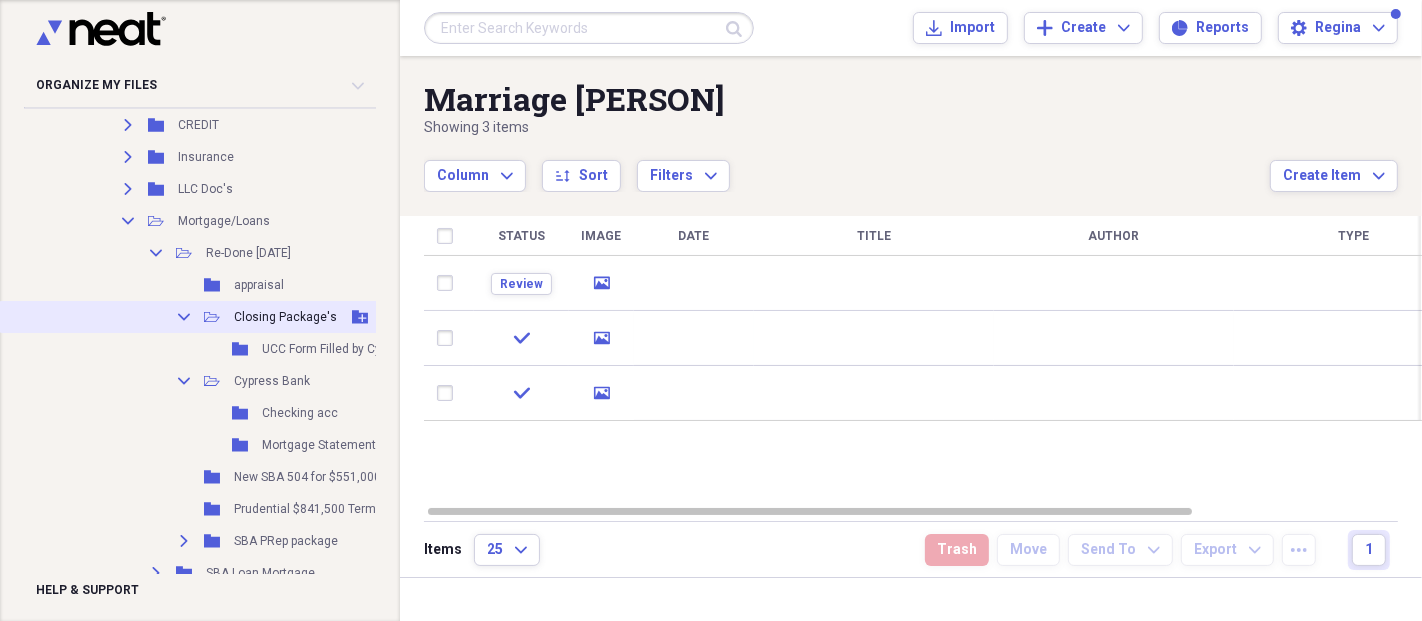 click on "Collapse" 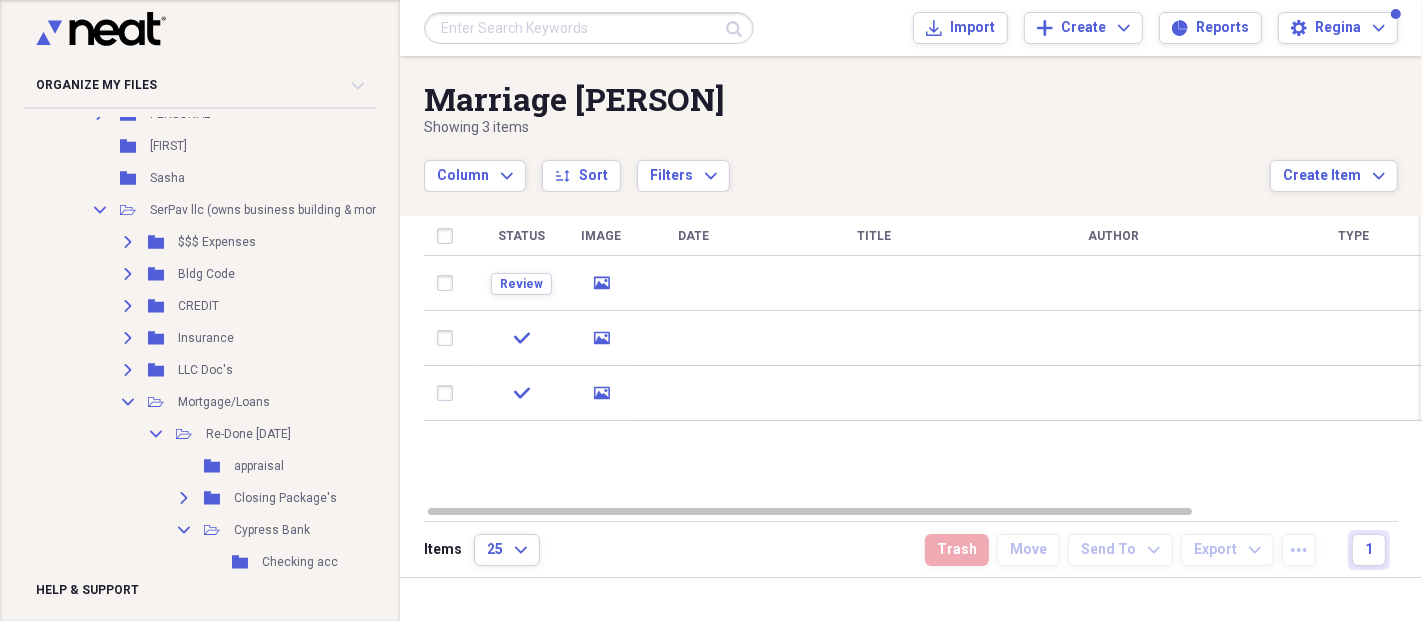 scroll, scrollTop: 2630, scrollLeft: 0, axis: vertical 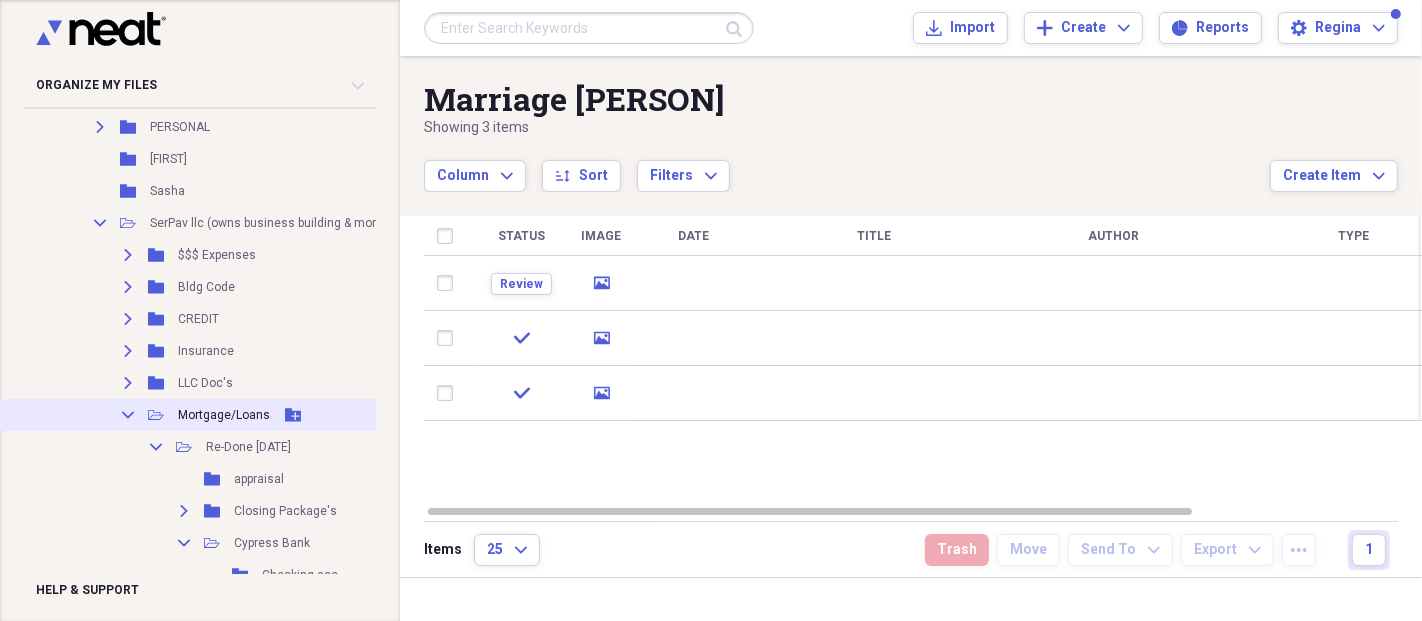click on "Collapse" 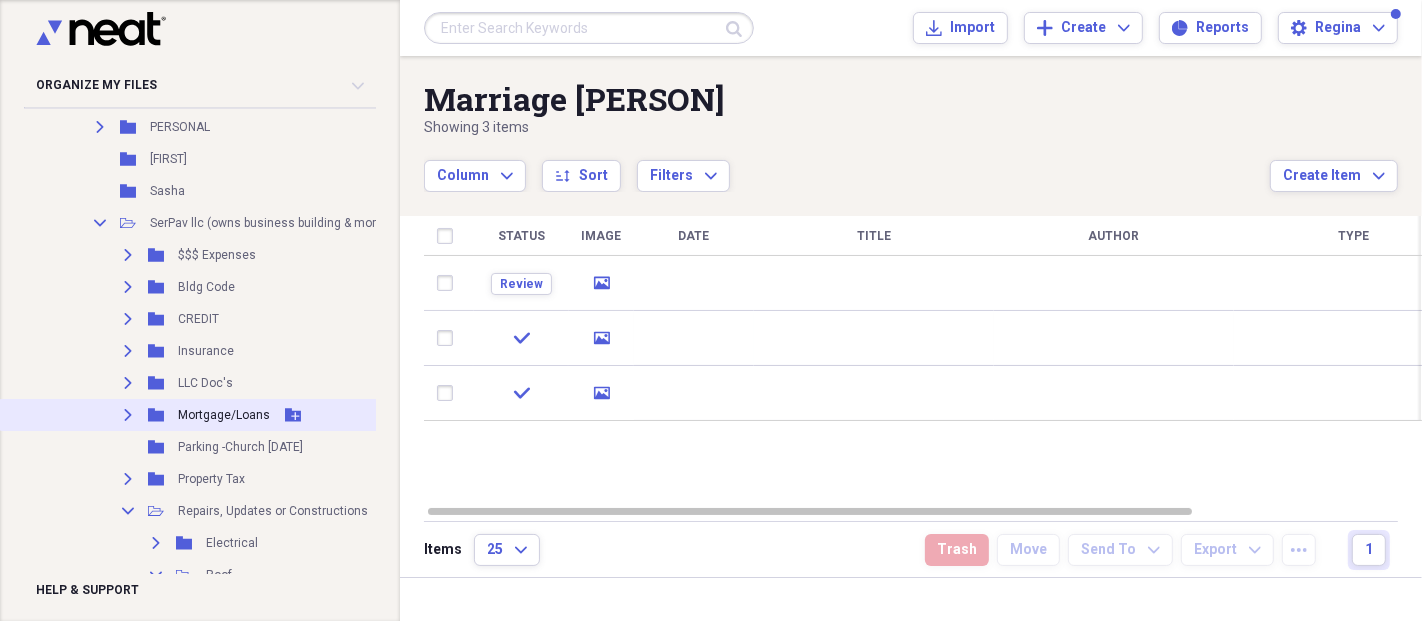 click 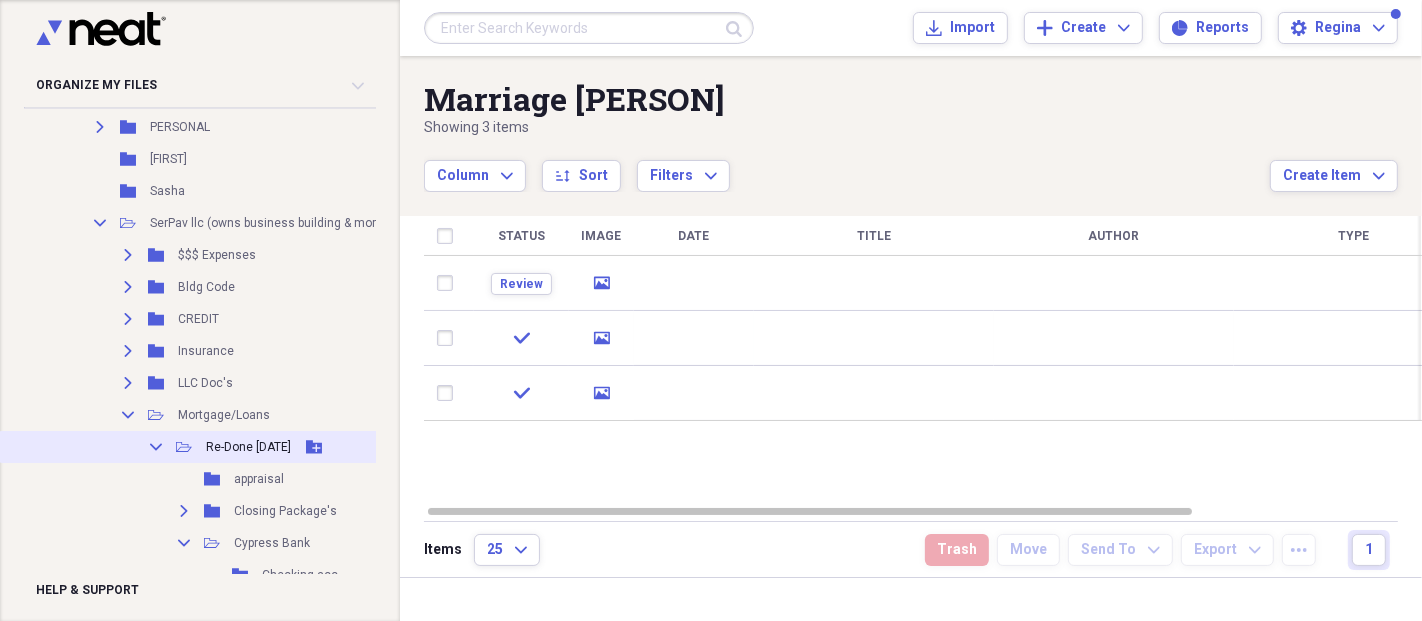 click 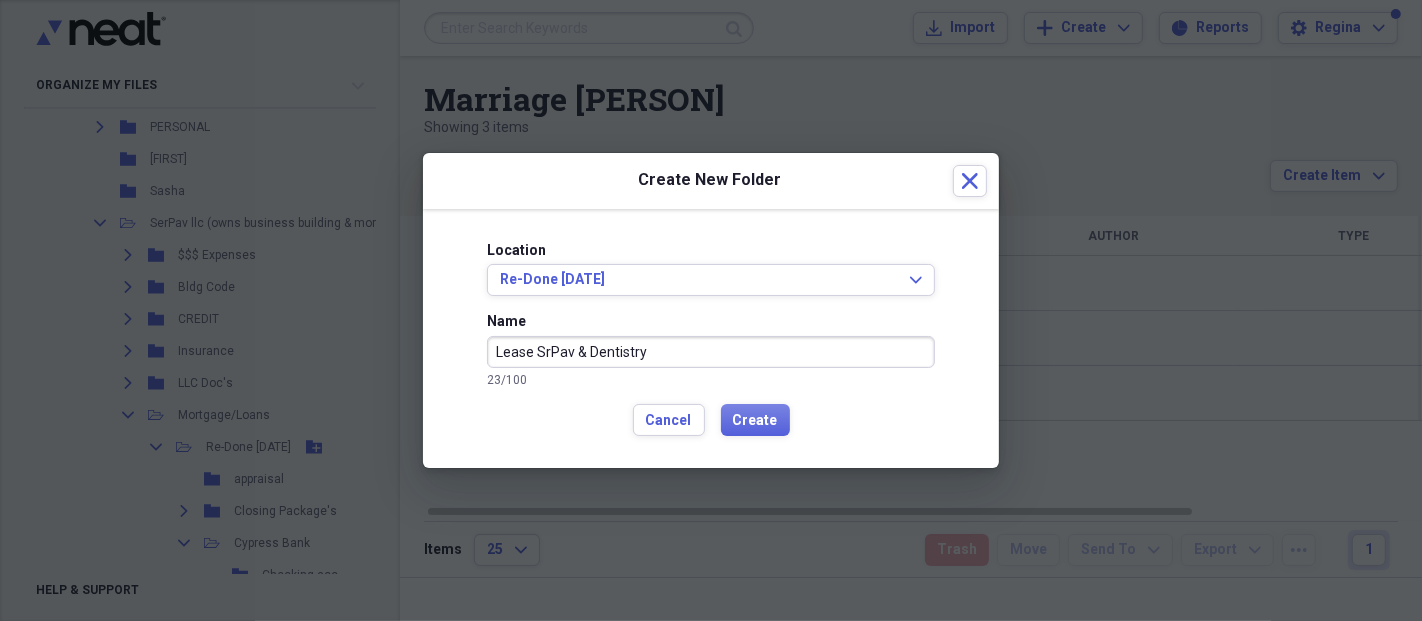 click on "Lease SrPav & Dentistry" at bounding box center (711, 352) 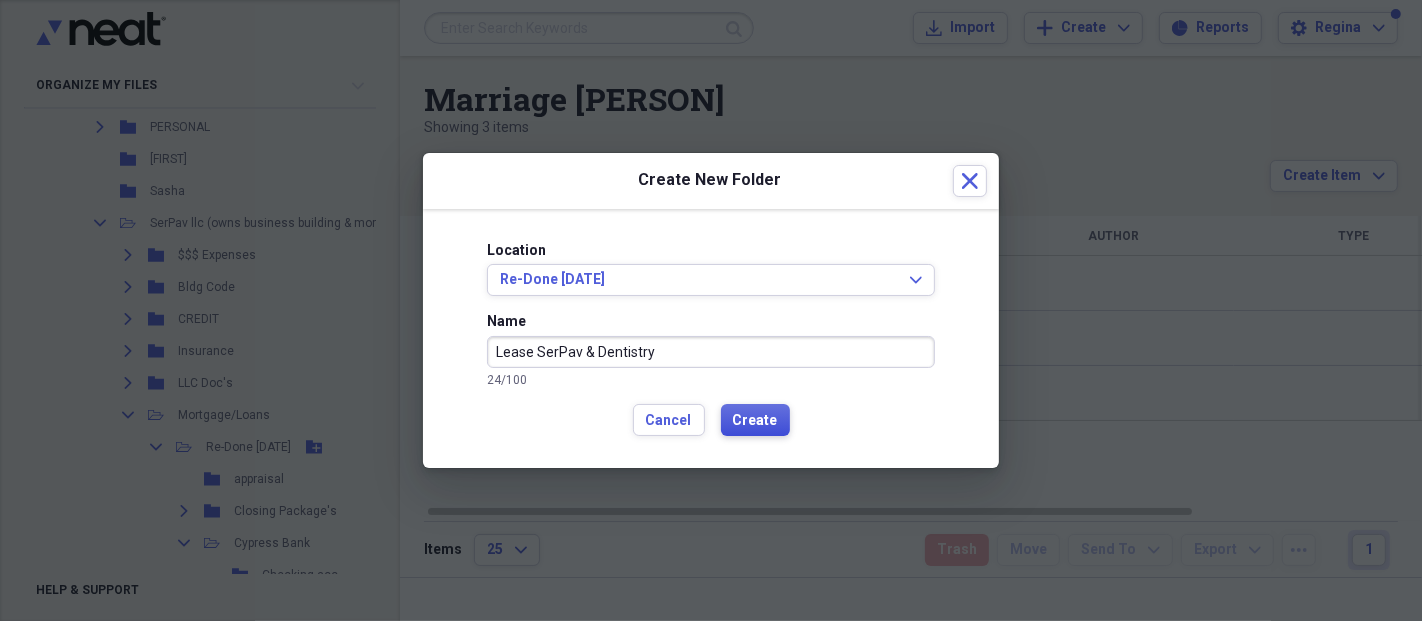 type on "Lease SerPav & Dentistry" 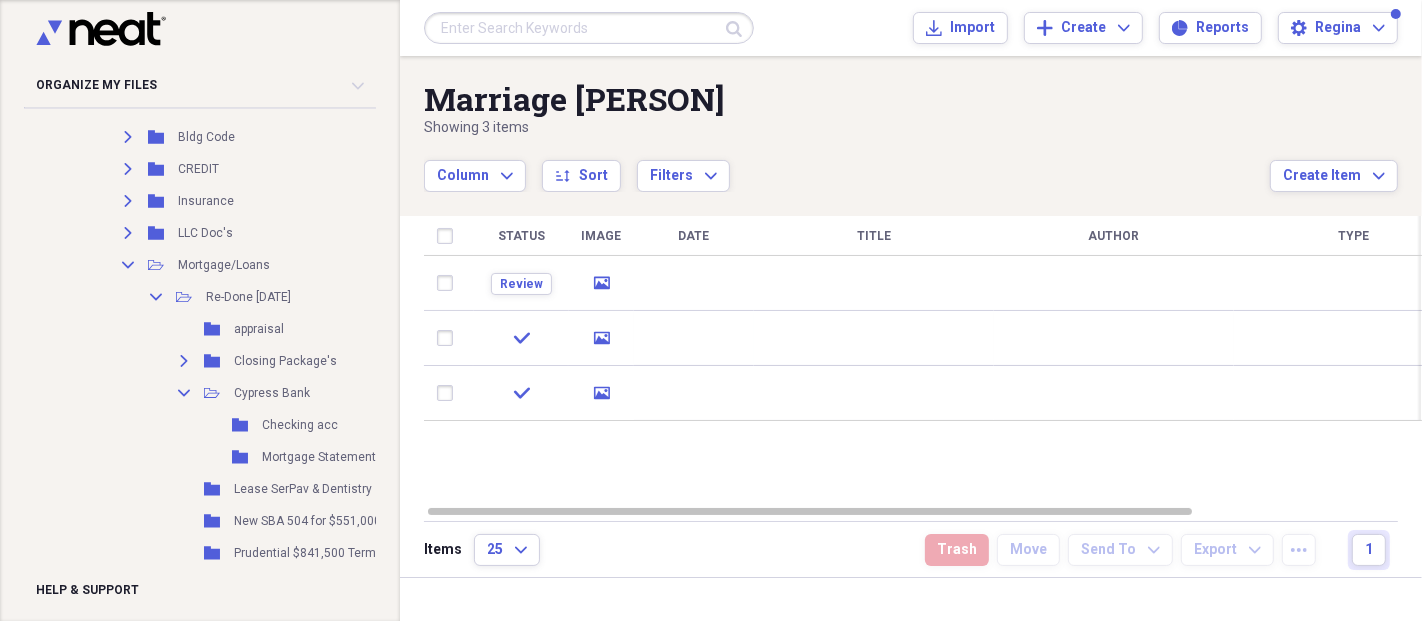scroll, scrollTop: 2808, scrollLeft: 0, axis: vertical 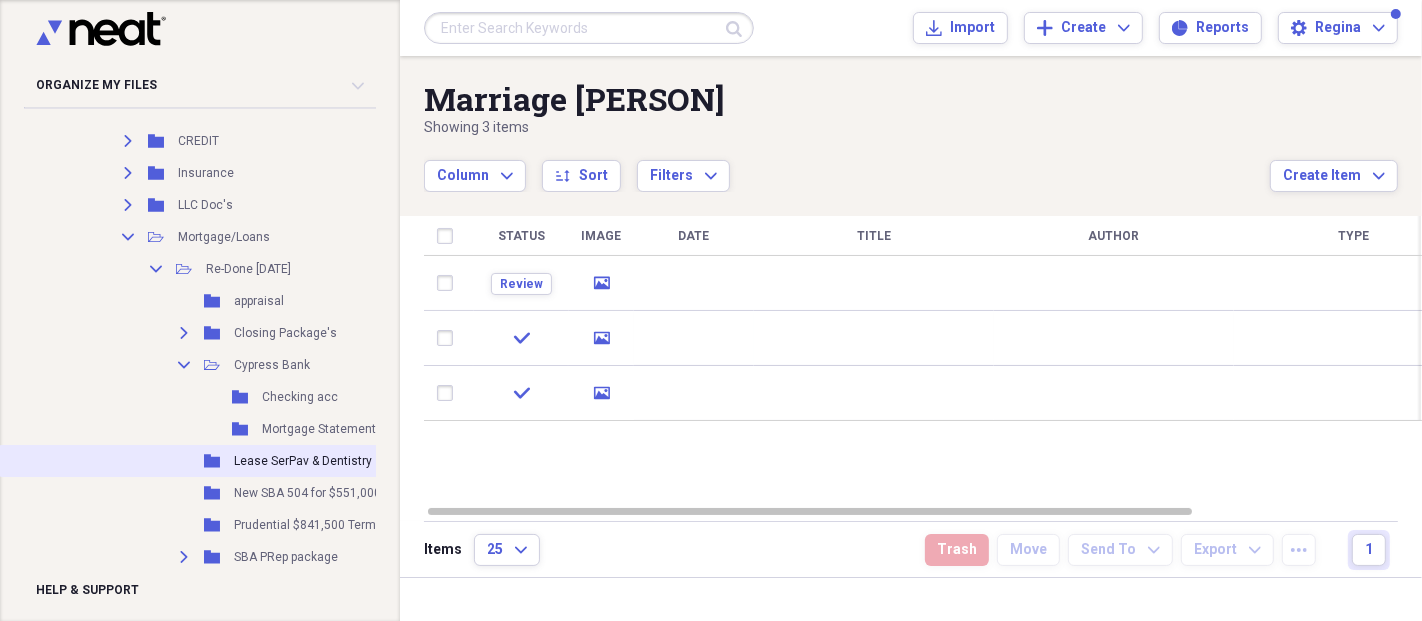 click on "Lease SerPav & Dentistry" at bounding box center [303, 461] 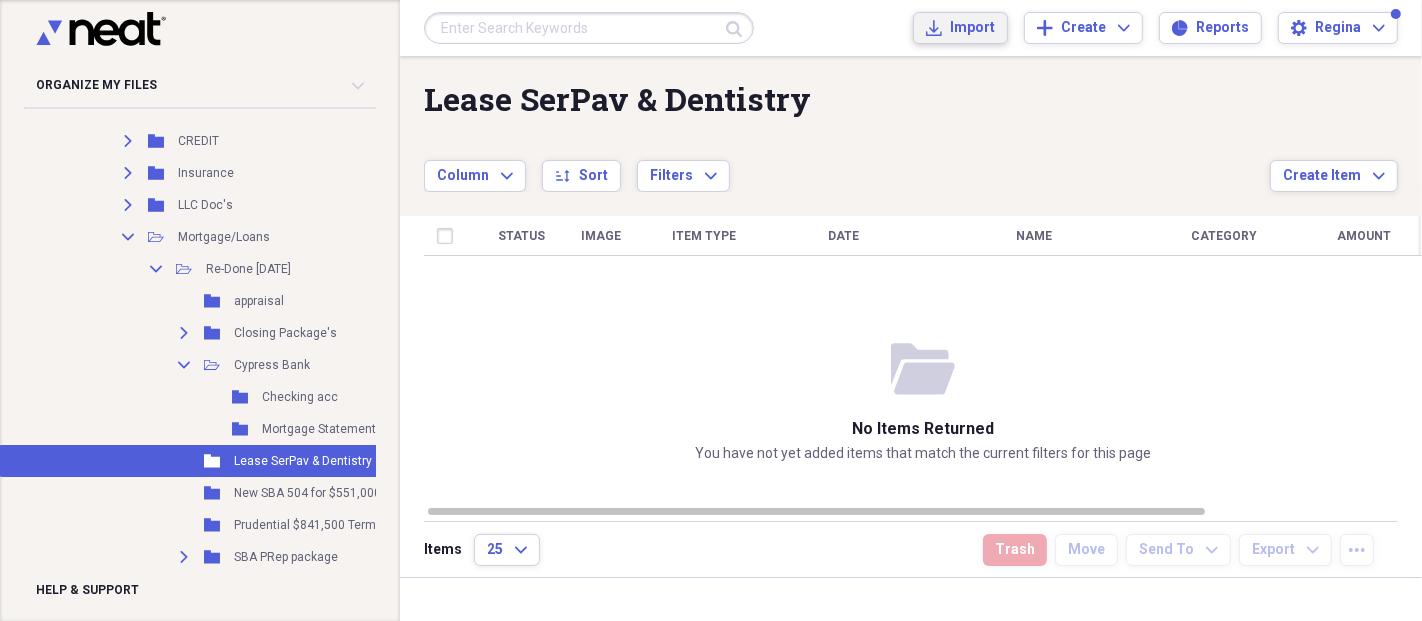 click on "Import" at bounding box center [972, 28] 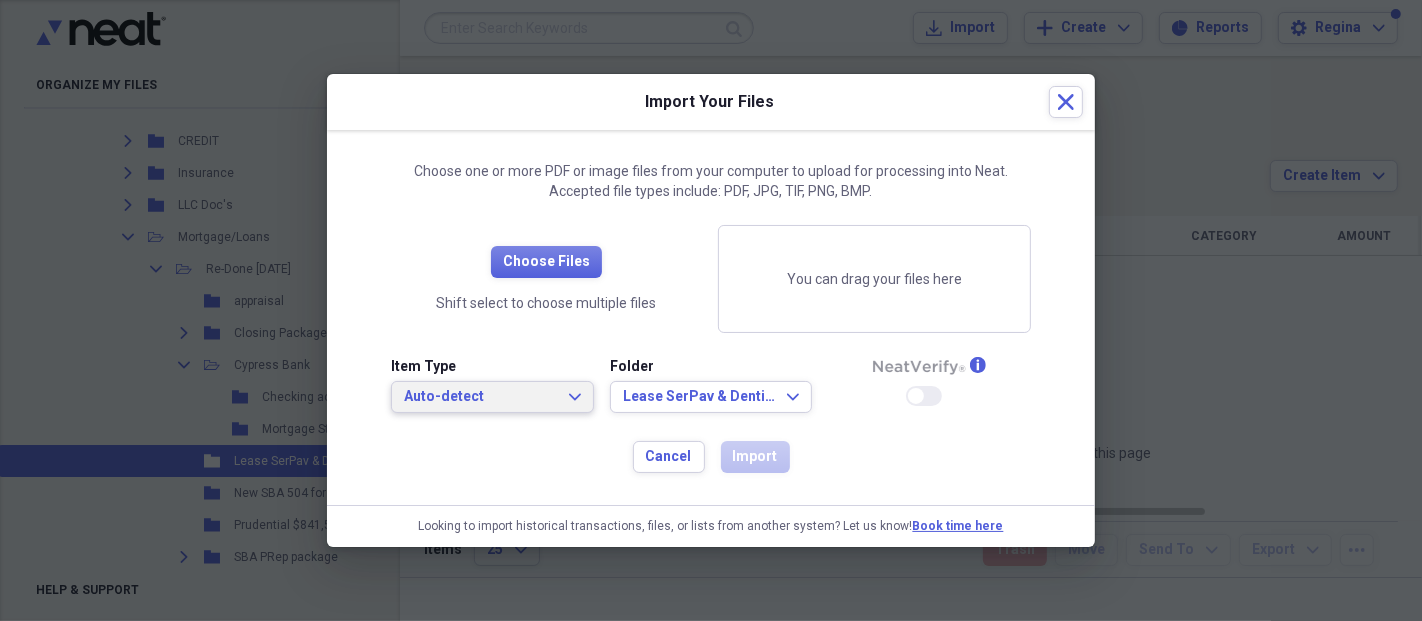 click on "Expand" 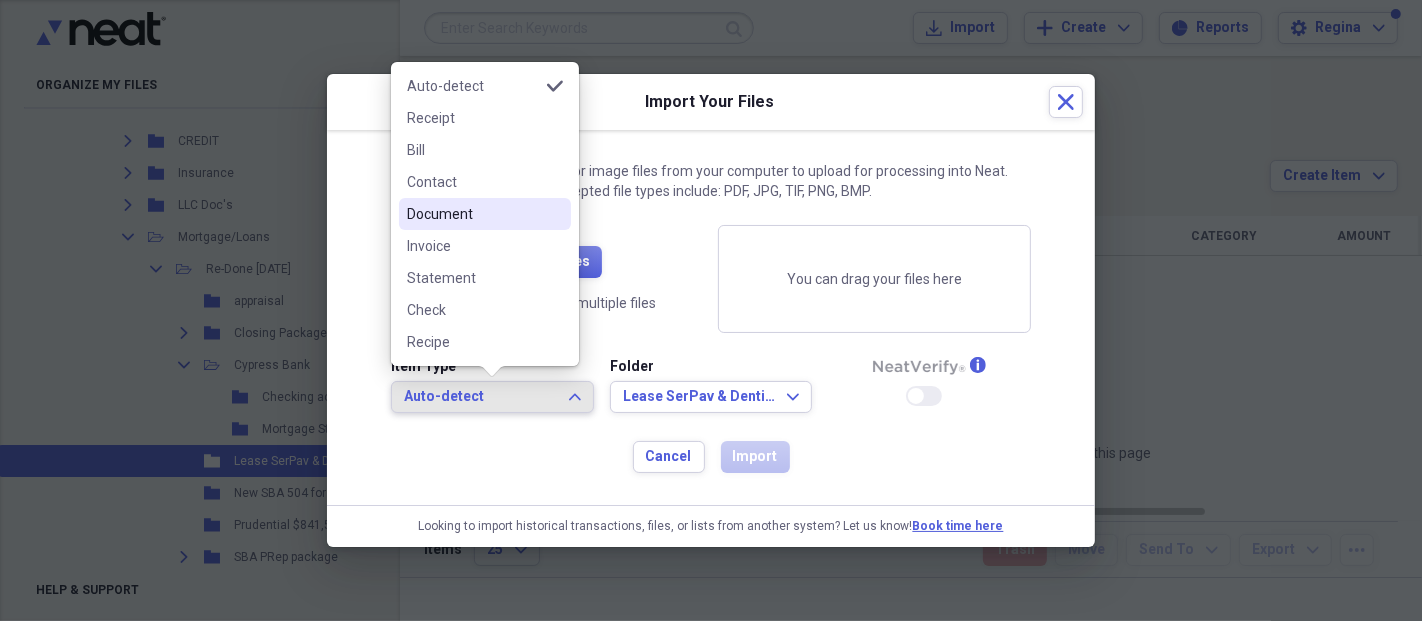 click on "Document" at bounding box center [473, 214] 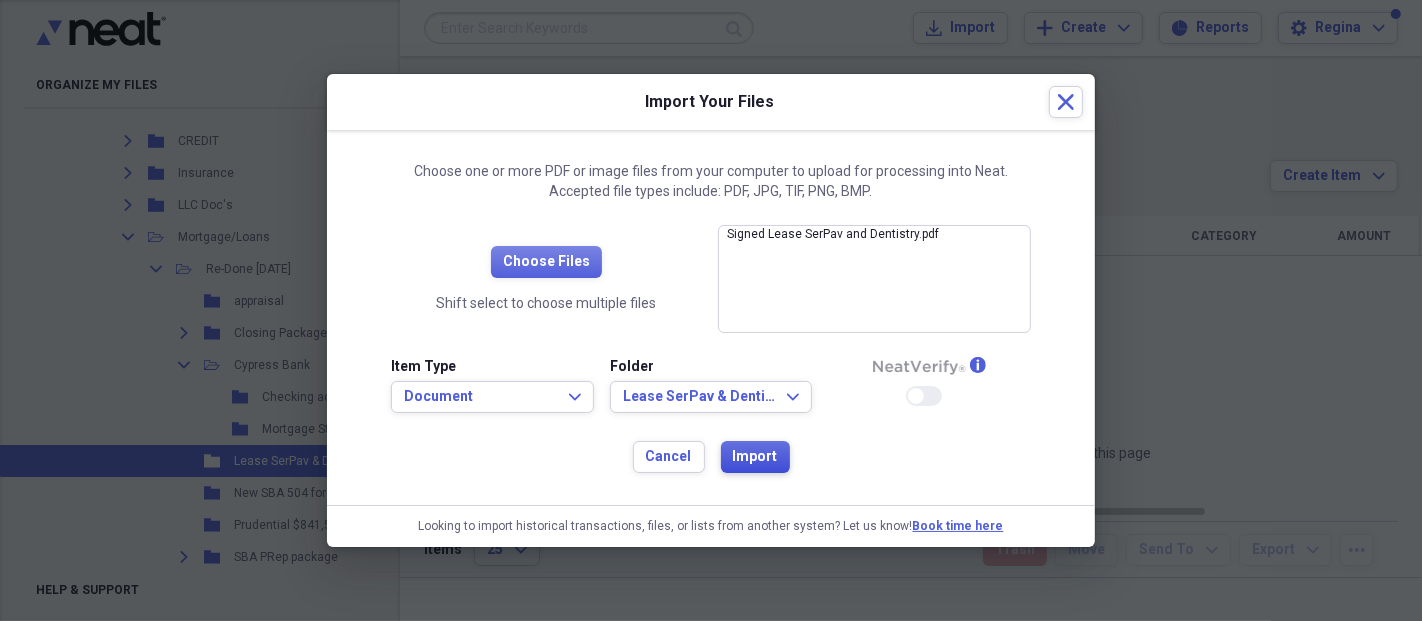 click on "Import" at bounding box center (755, 457) 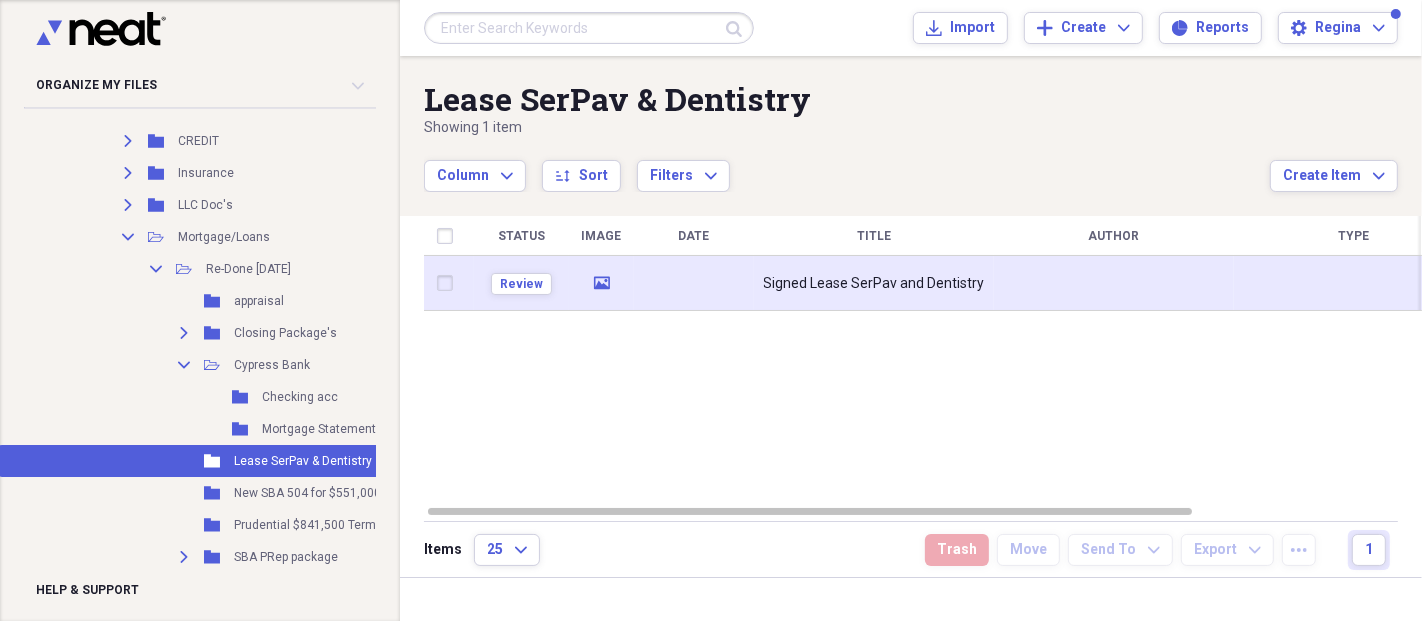 click at bounding box center (694, 283) 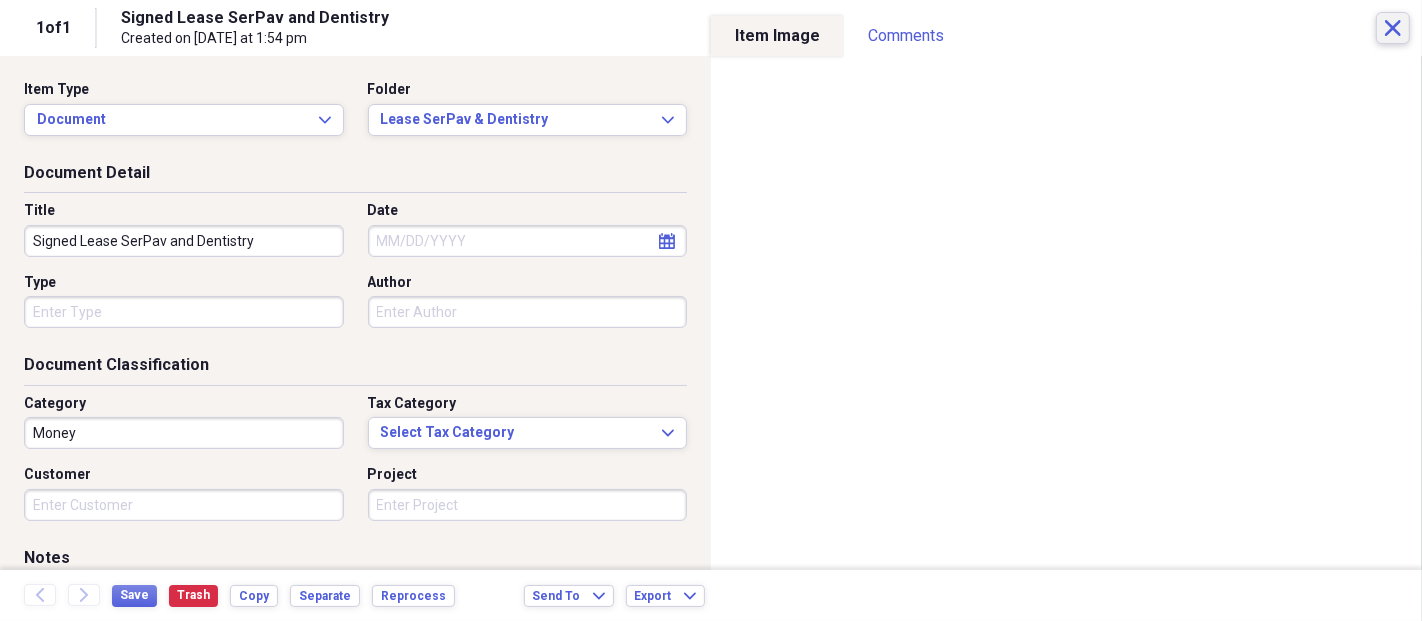 click on "Close" at bounding box center (1393, 28) 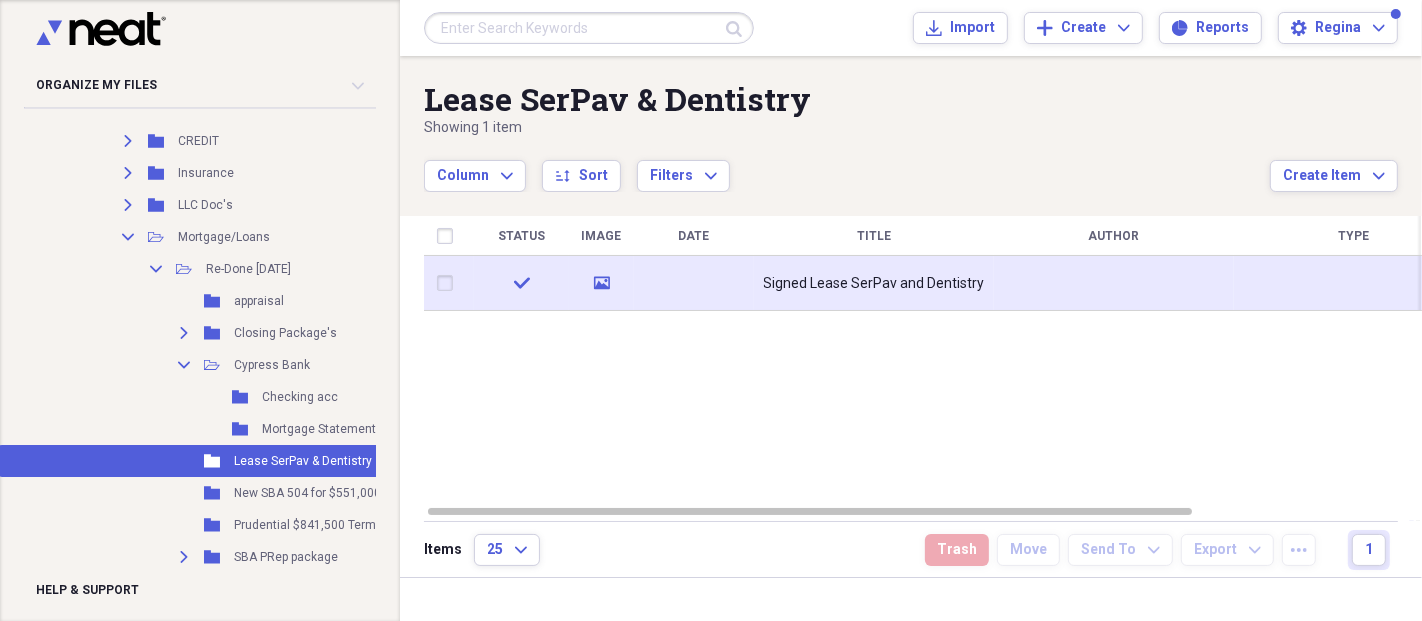 click on "Signed Lease SerPav and Dentistry" at bounding box center [874, 283] 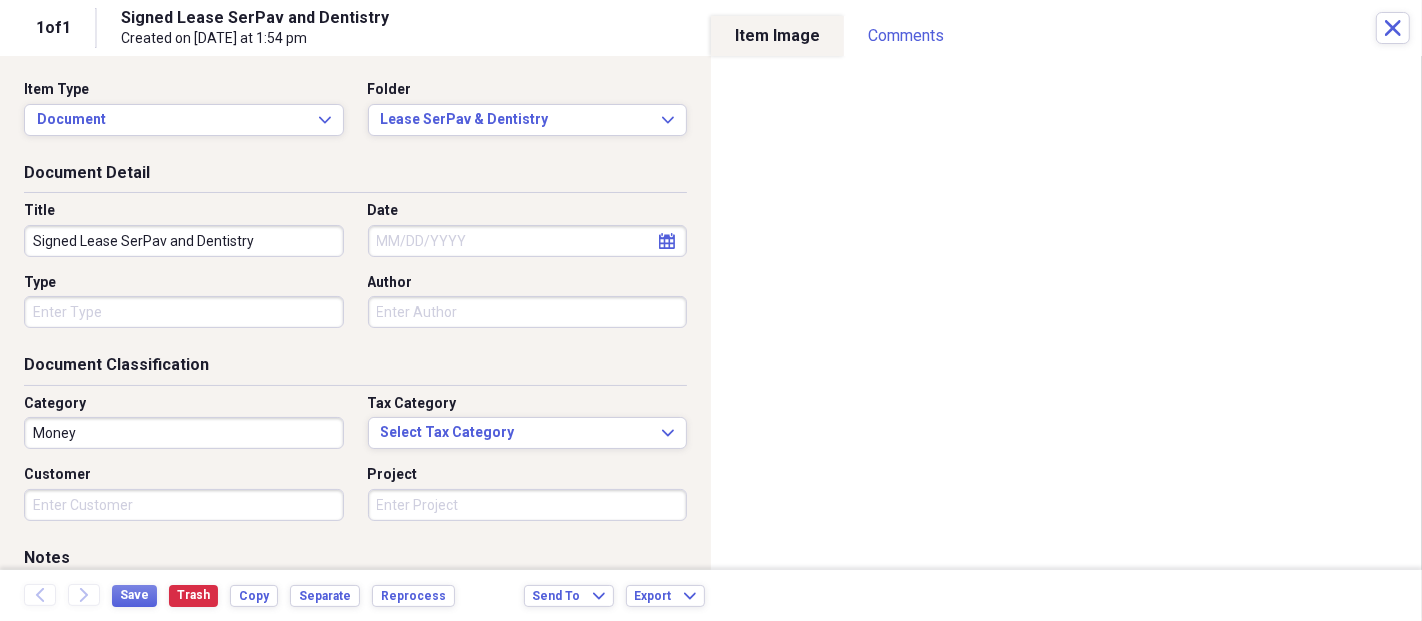 click on "Date" at bounding box center (528, 241) 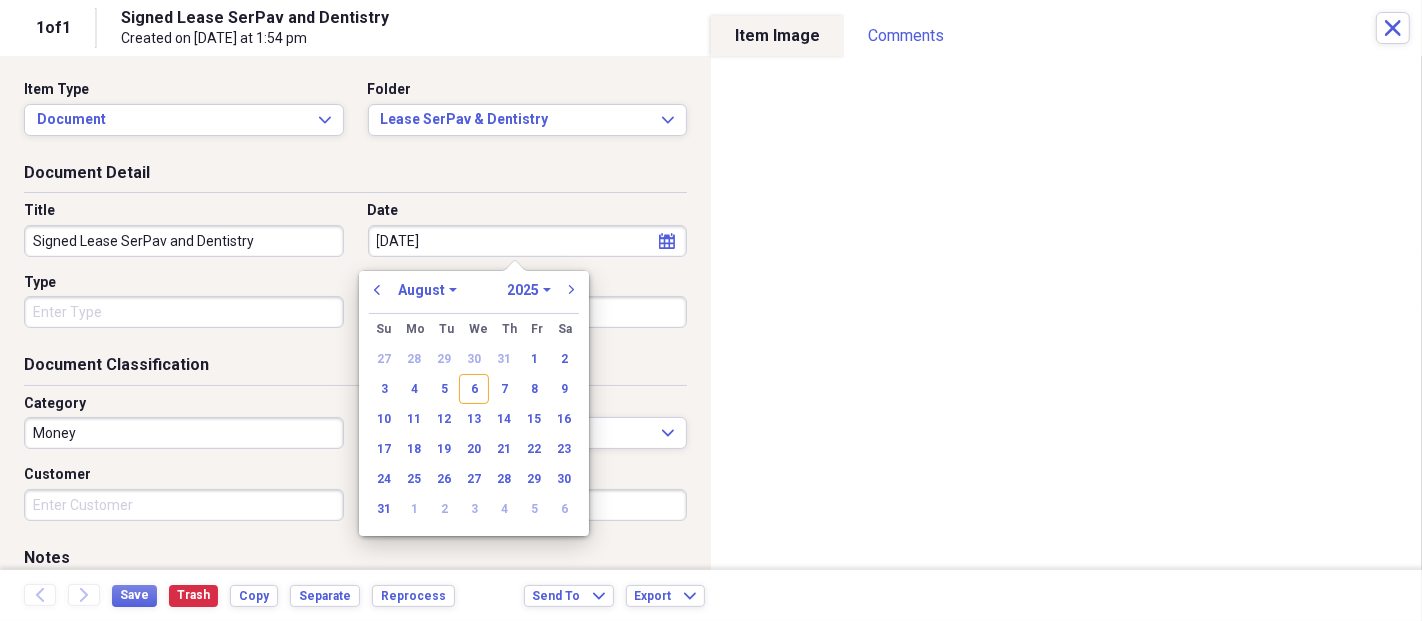 type on "[DATE]" 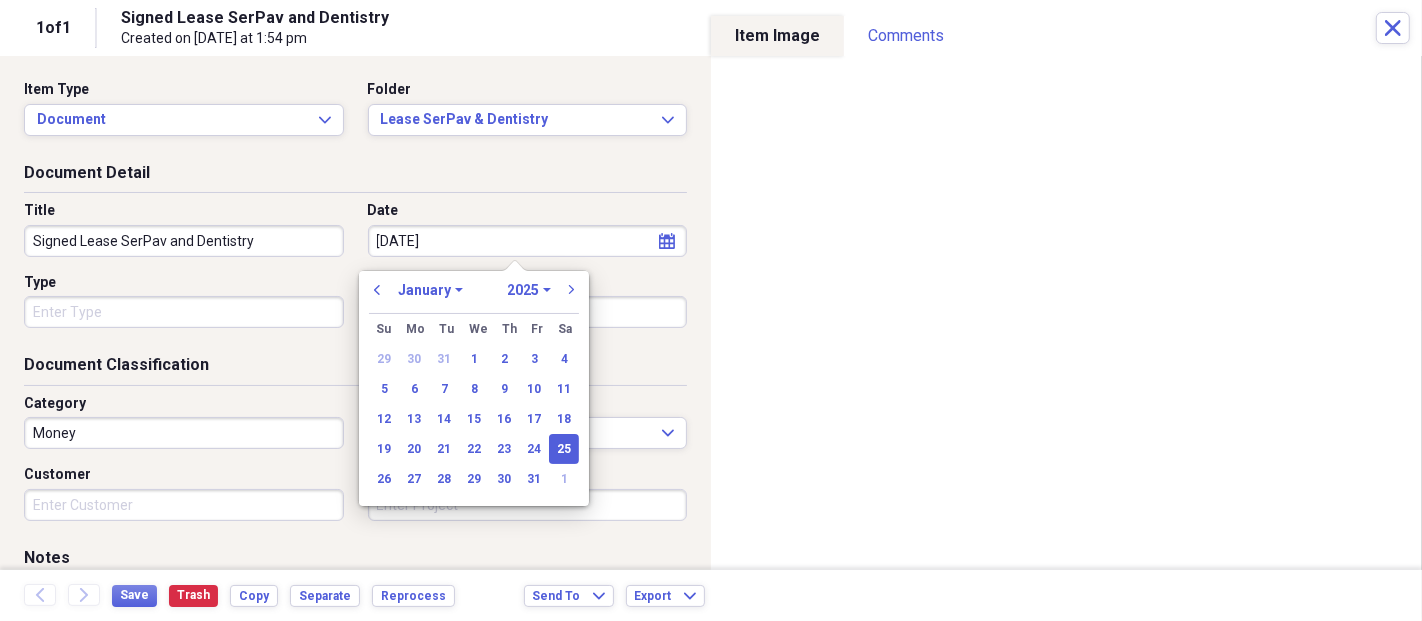 click on "Document Detail" at bounding box center [355, 177] 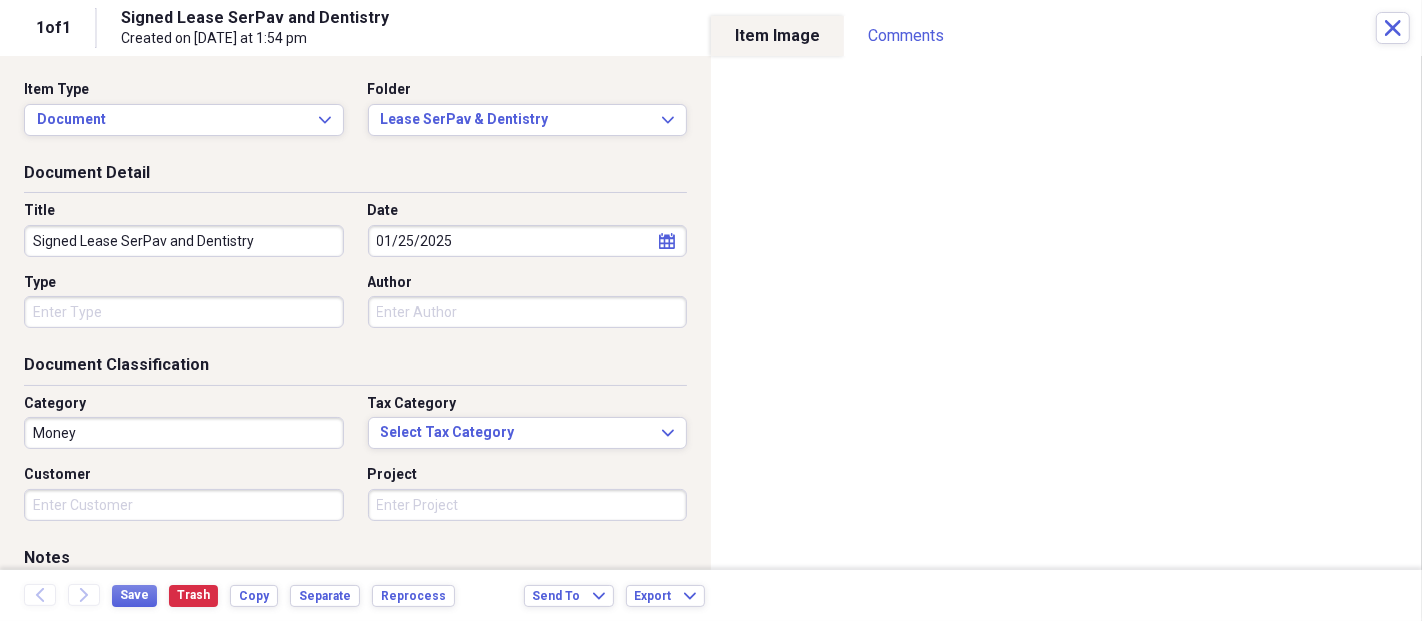 click on "Back Forward Save Trash Copy Separate Reprocess Send To Expand Export Expand" at bounding box center [711, 595] 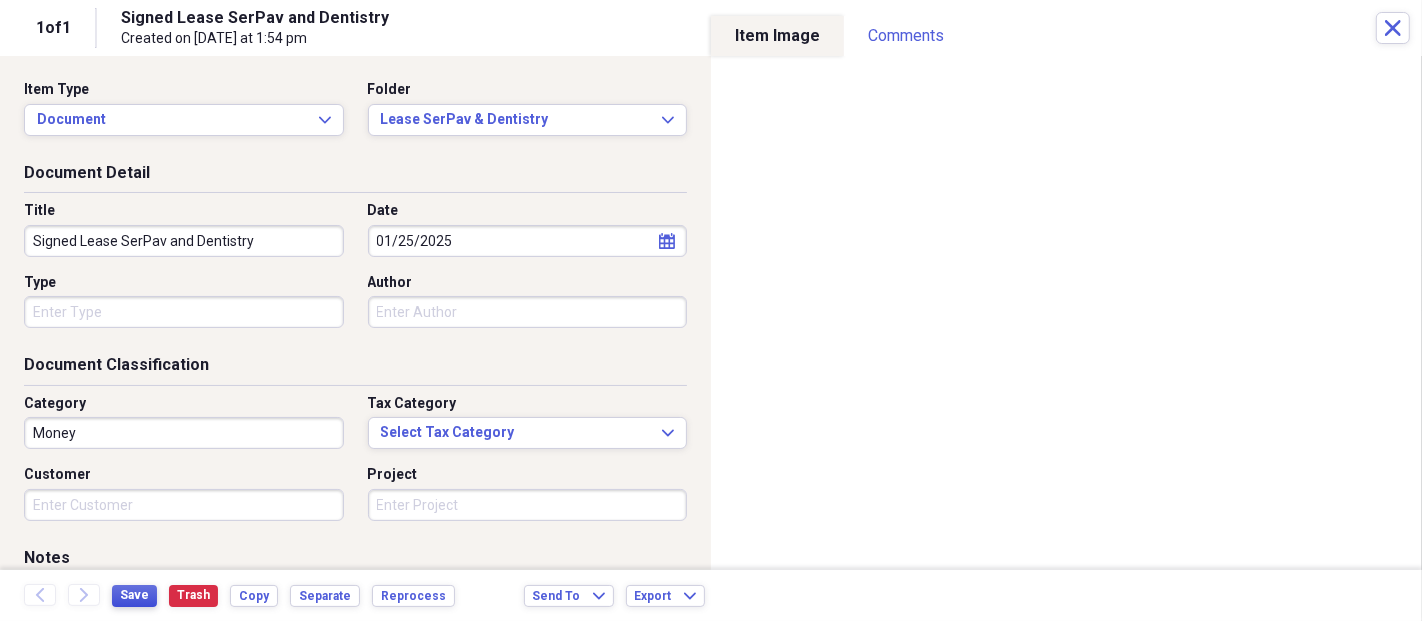 click on "Save" at bounding box center (134, 595) 